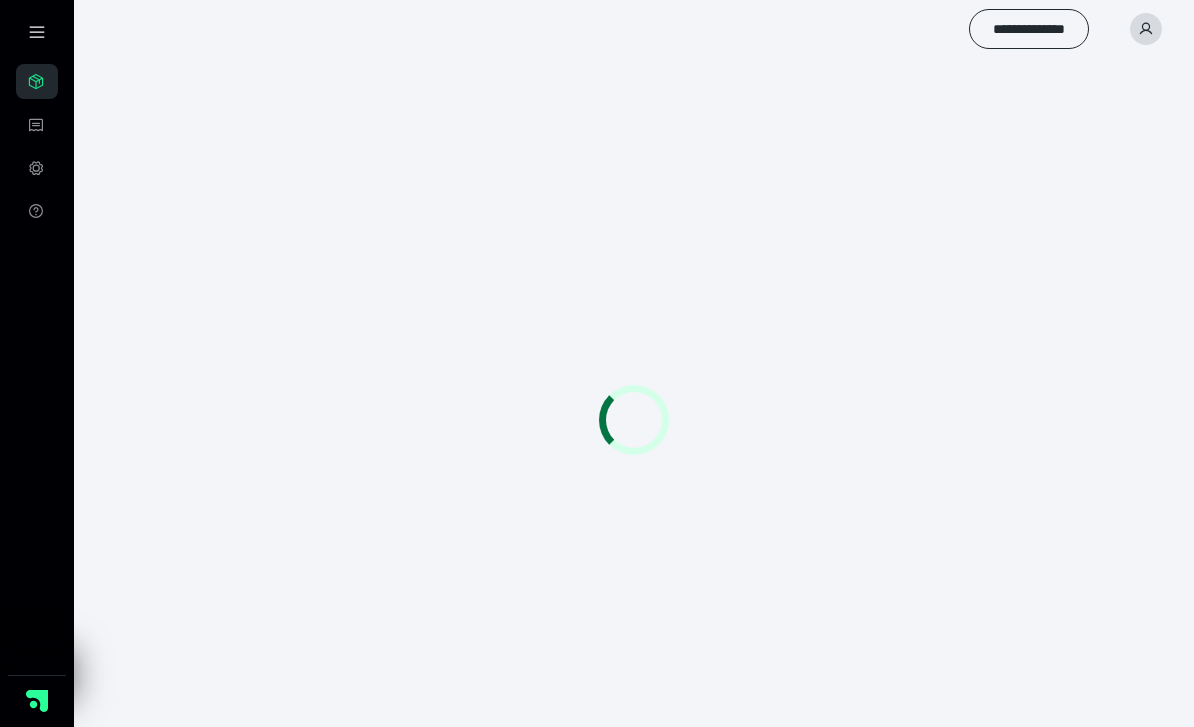 scroll, scrollTop: 0, scrollLeft: 0, axis: both 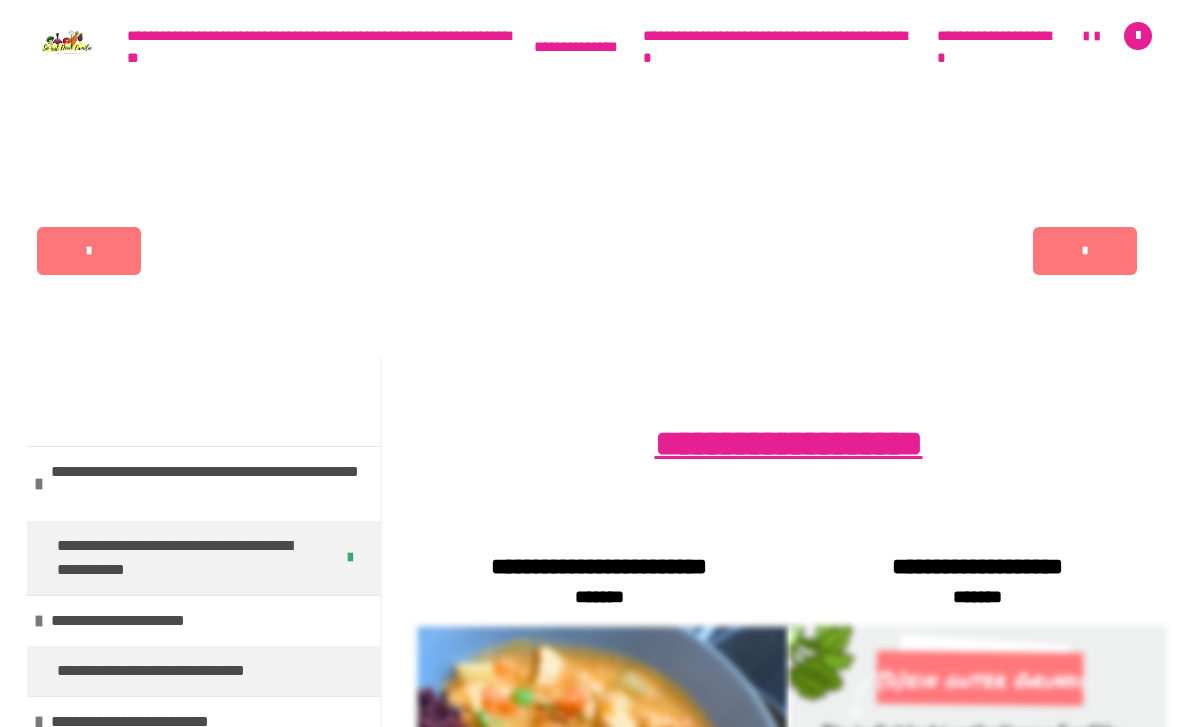 click on "**********" at bounding box center [0, 0] 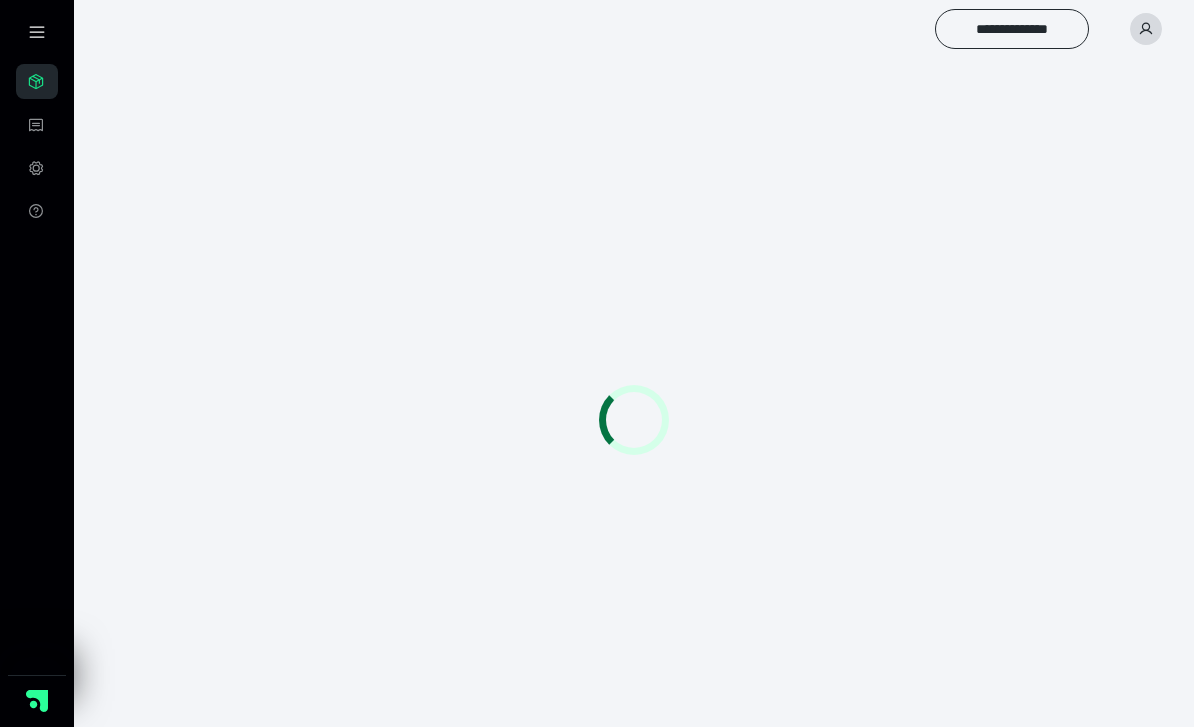scroll, scrollTop: 0, scrollLeft: 0, axis: both 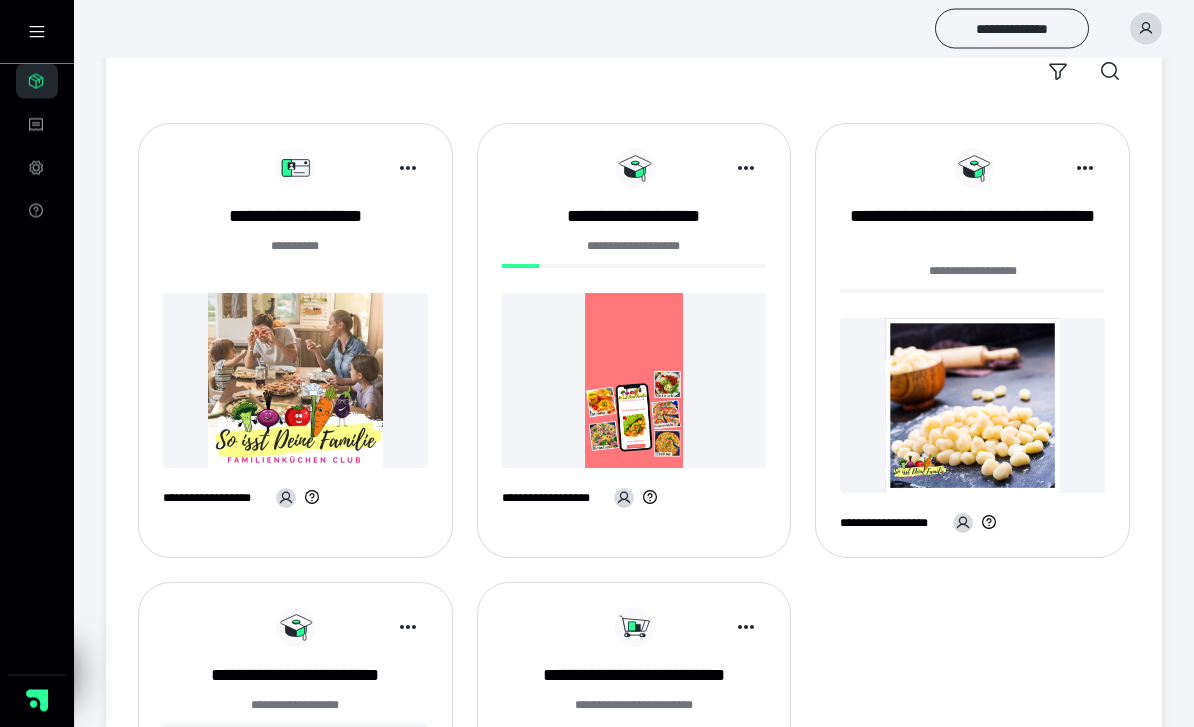 click at bounding box center [295, 381] 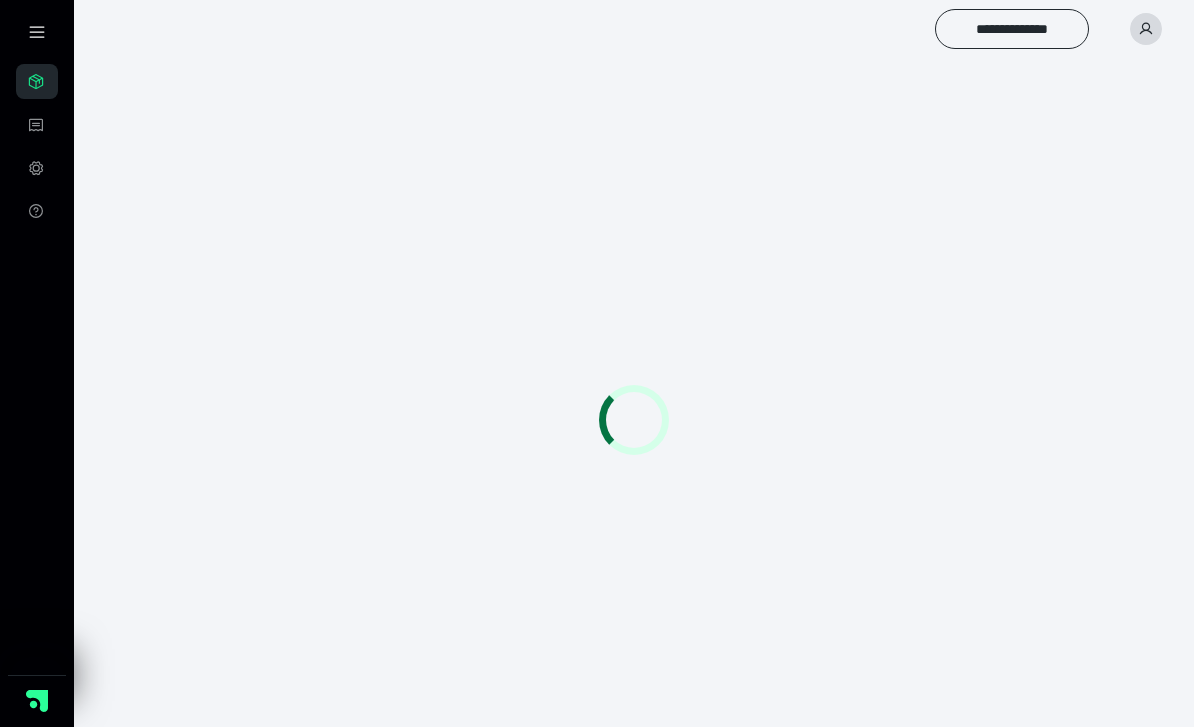 scroll, scrollTop: 0, scrollLeft: 0, axis: both 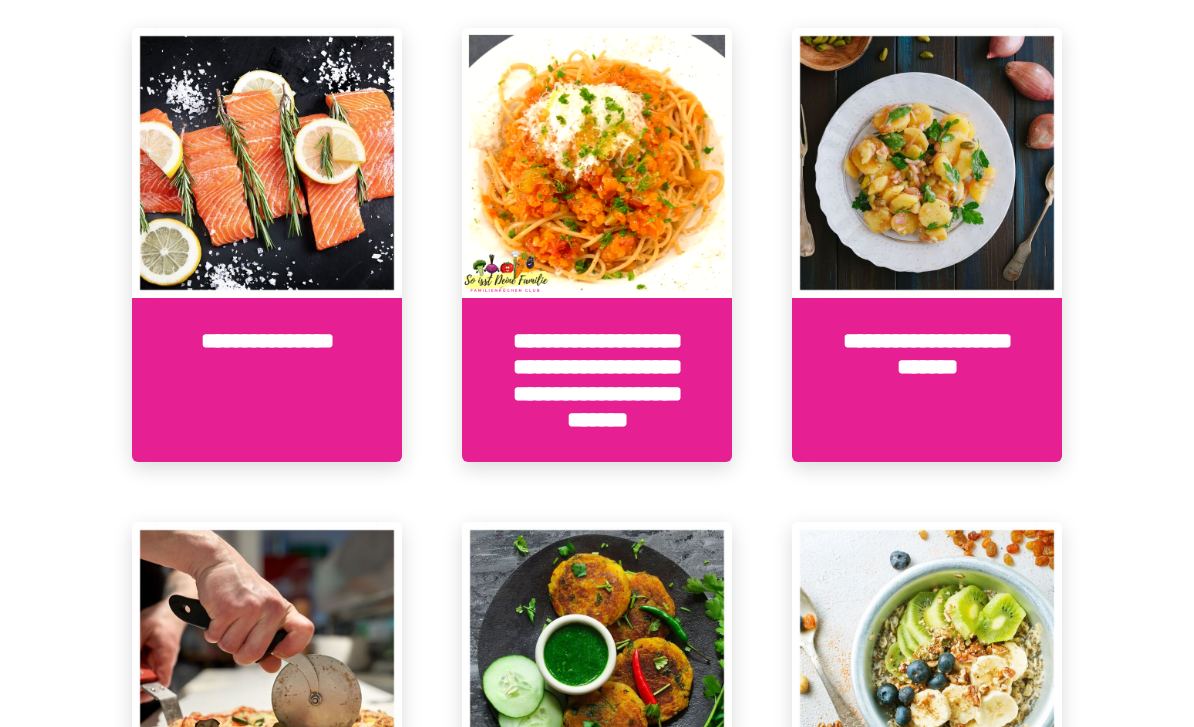 click on "**********" at bounding box center [927, 380] 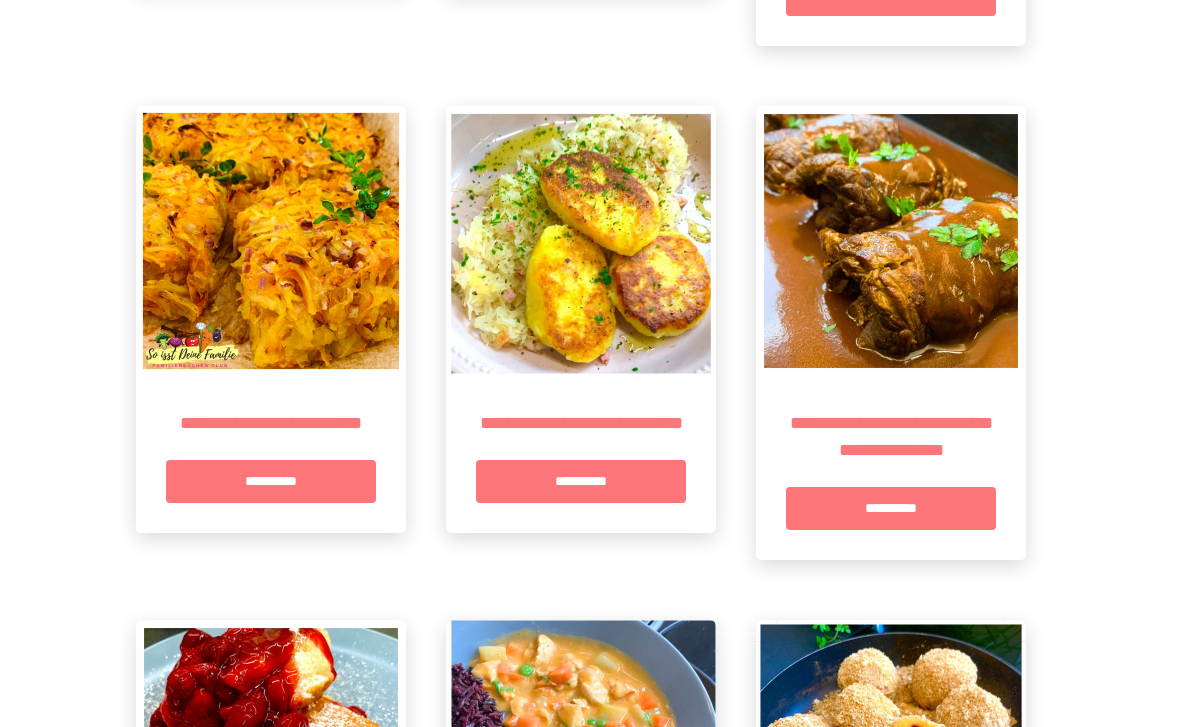 scroll, scrollTop: 947, scrollLeft: 0, axis: vertical 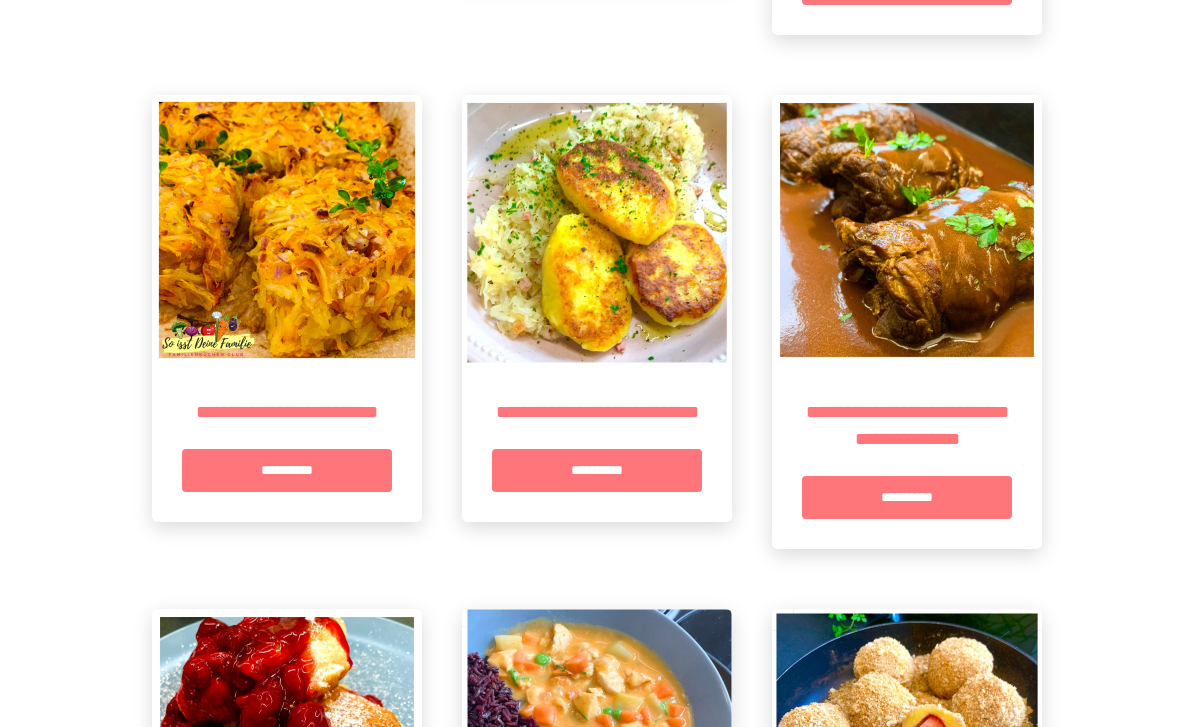 click on "**********" at bounding box center (287, 470) 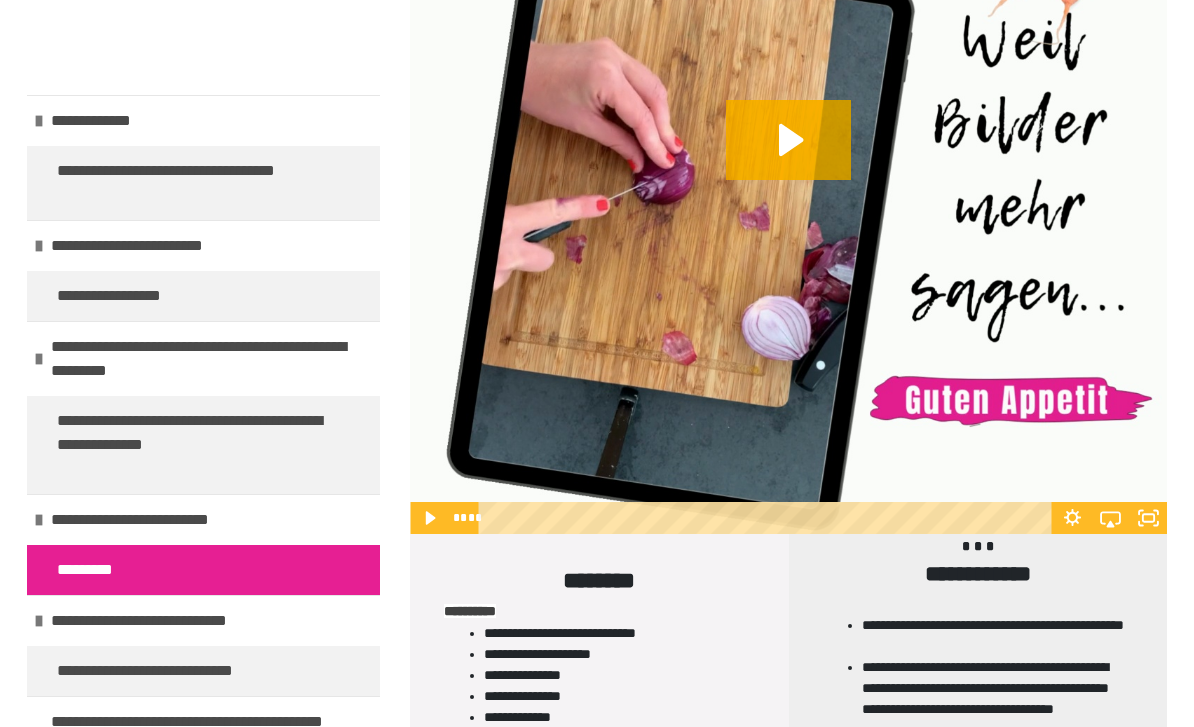 scroll, scrollTop: 1176, scrollLeft: 0, axis: vertical 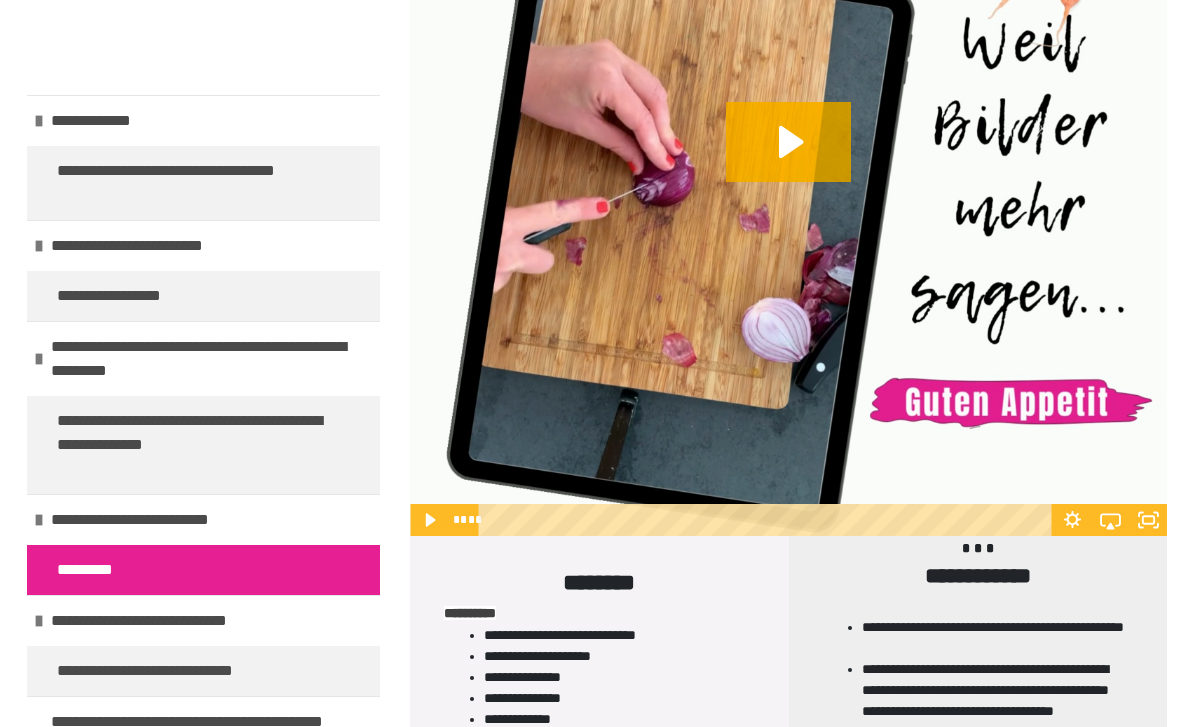 click 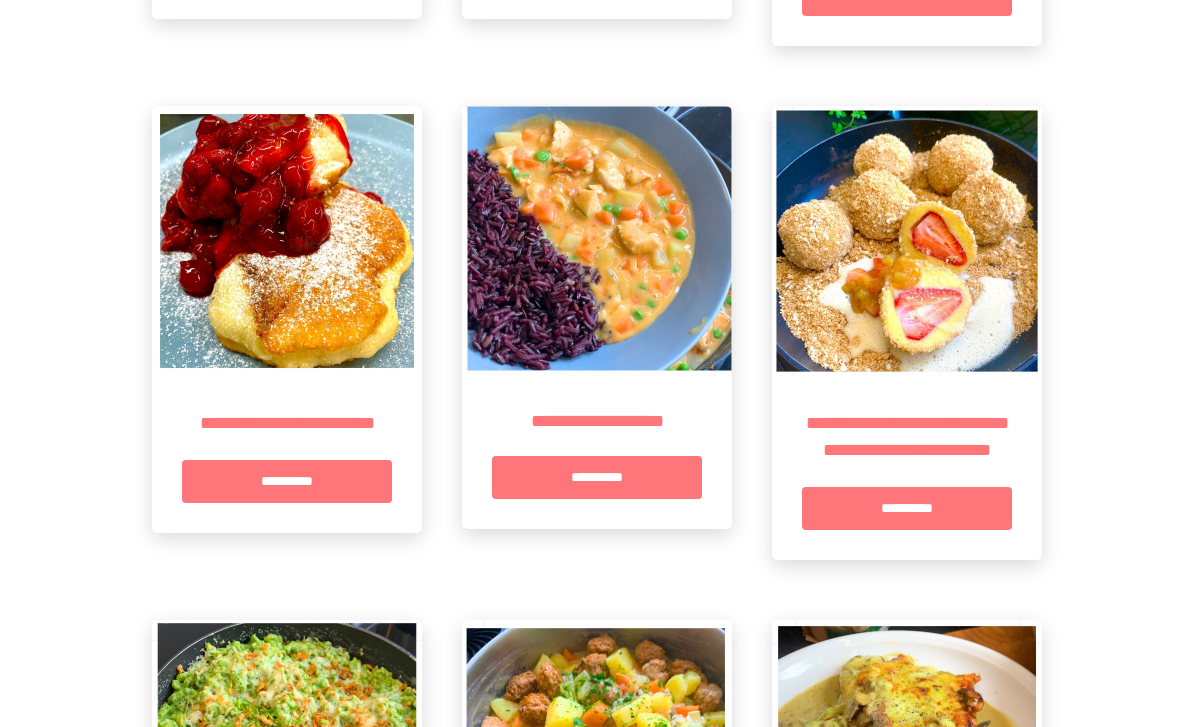 scroll, scrollTop: 1450, scrollLeft: 0, axis: vertical 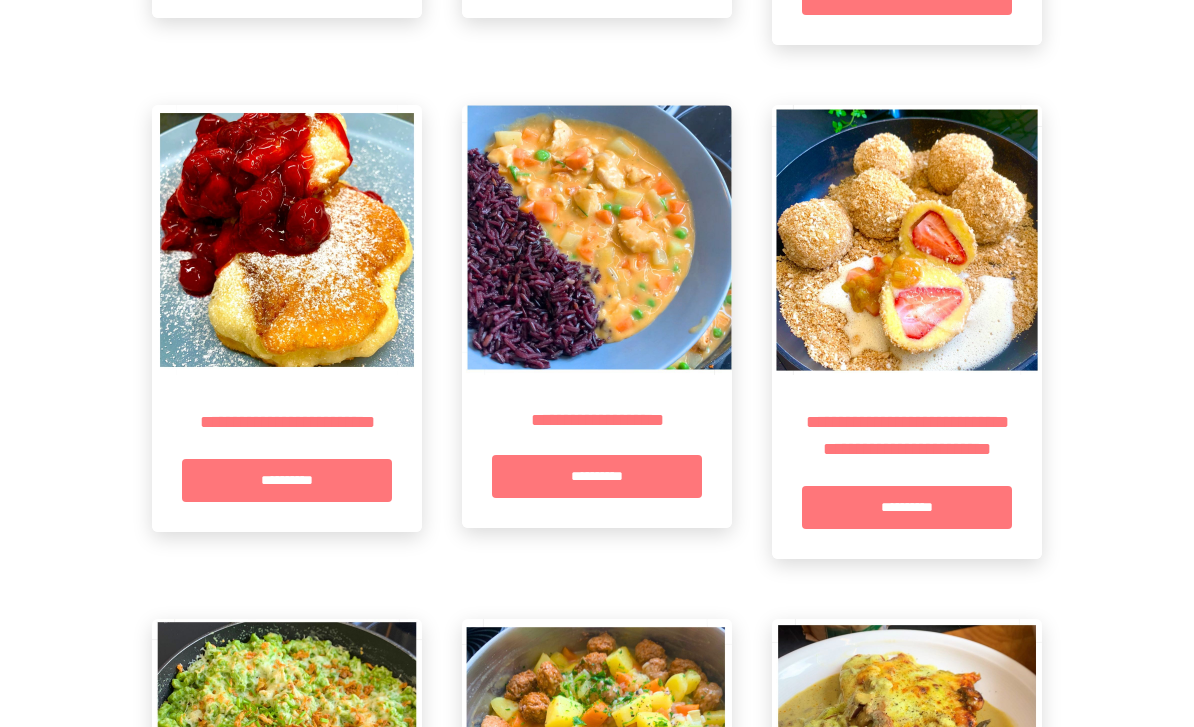 click at bounding box center (287, 241) 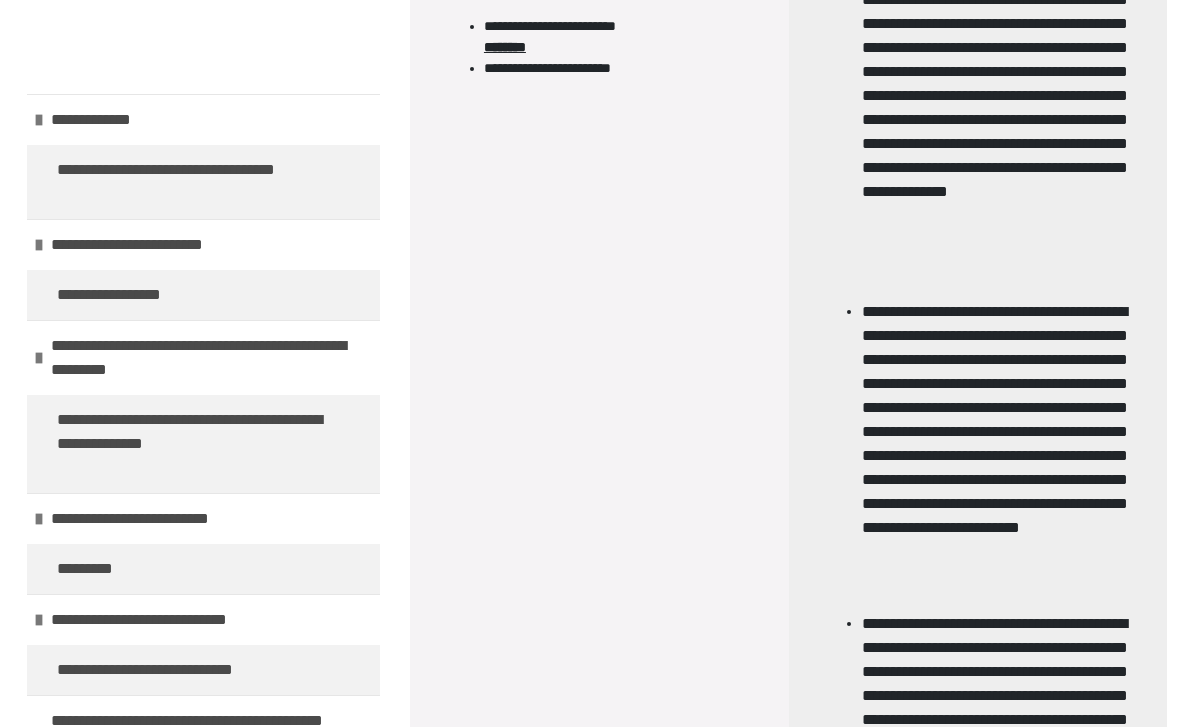 scroll, scrollTop: 2167, scrollLeft: 0, axis: vertical 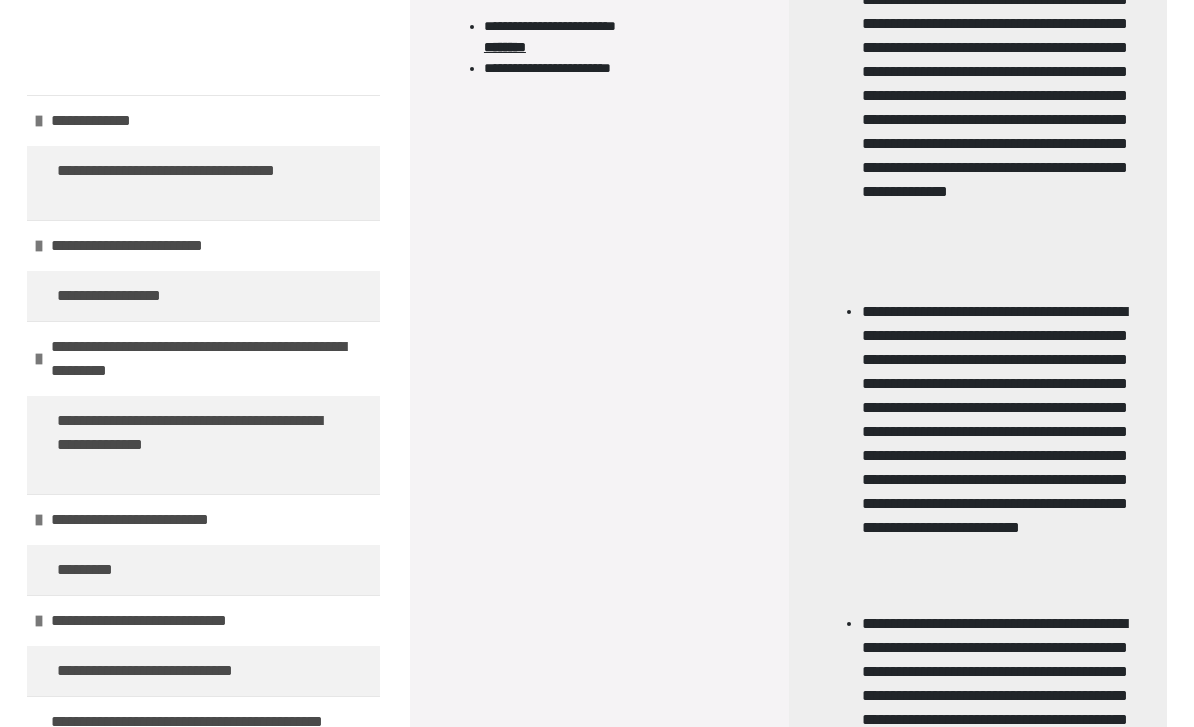 click on "**********" at bounding box center (997, 108) 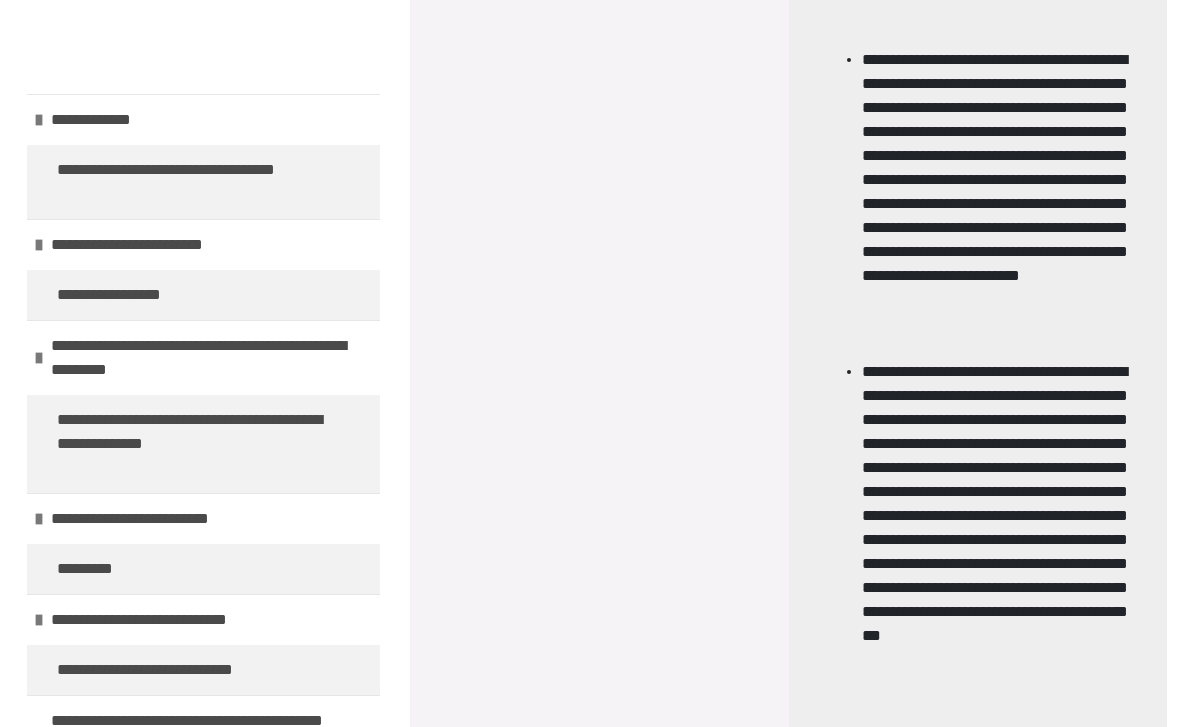 scroll, scrollTop: 2419, scrollLeft: 0, axis: vertical 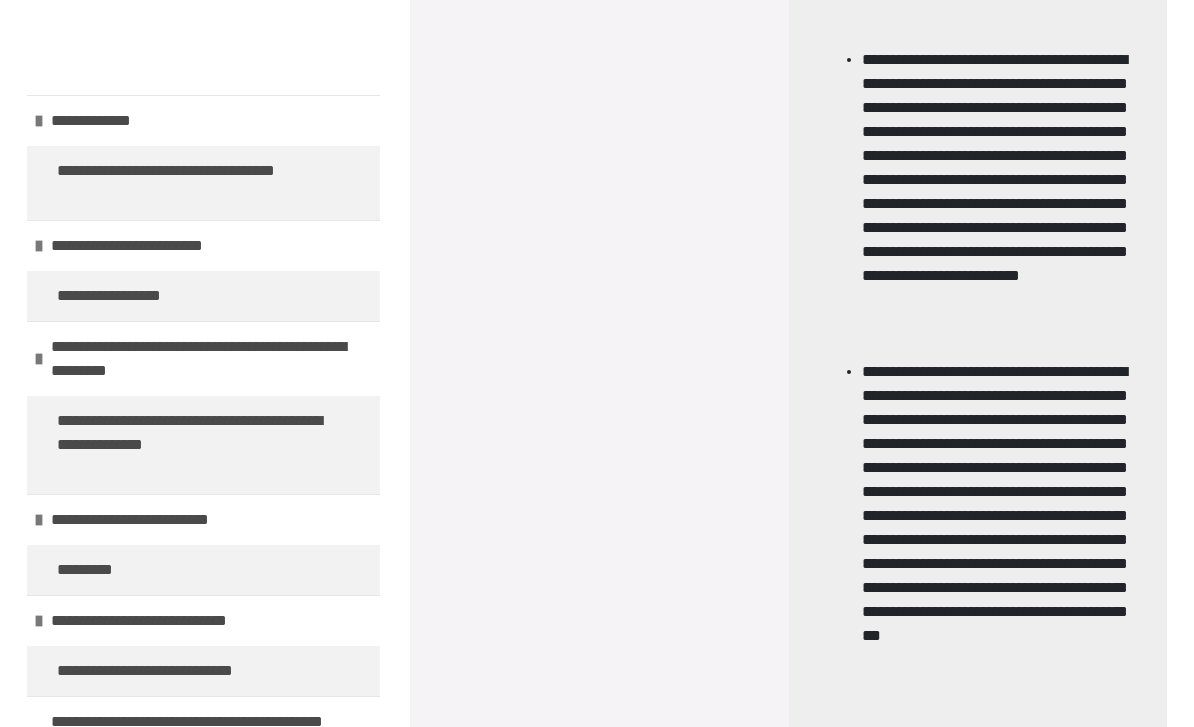 click on "**********" at bounding box center [997, 204] 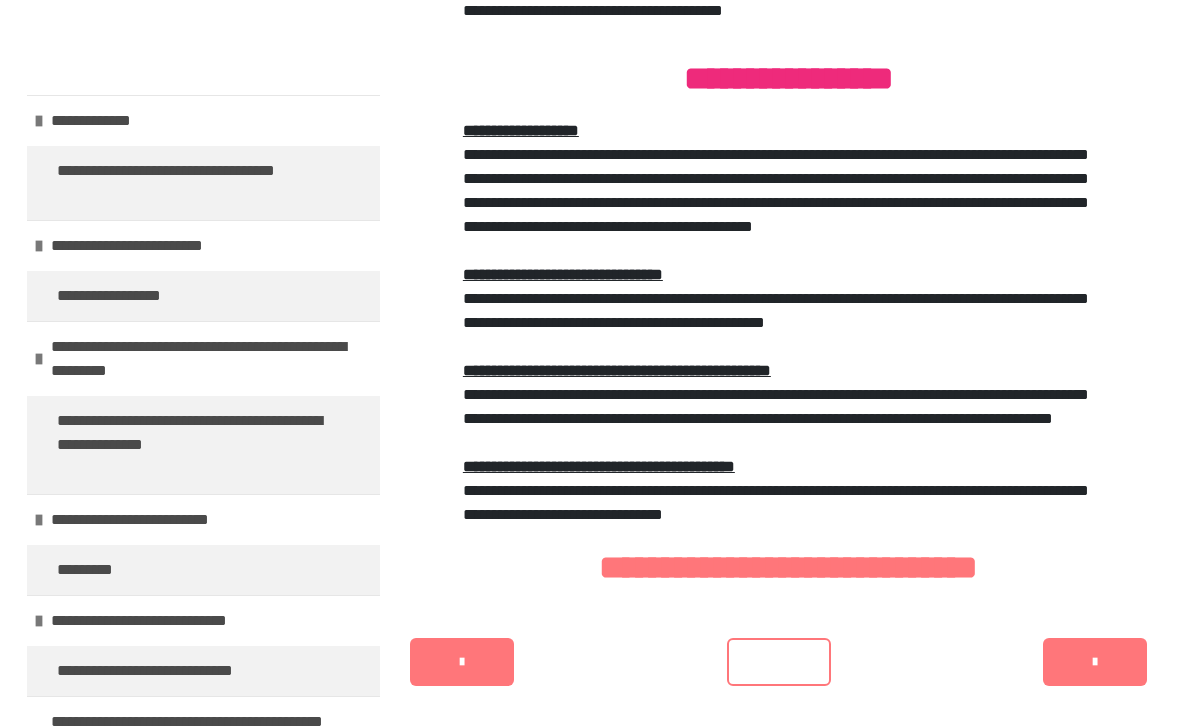 scroll, scrollTop: 3642, scrollLeft: 0, axis: vertical 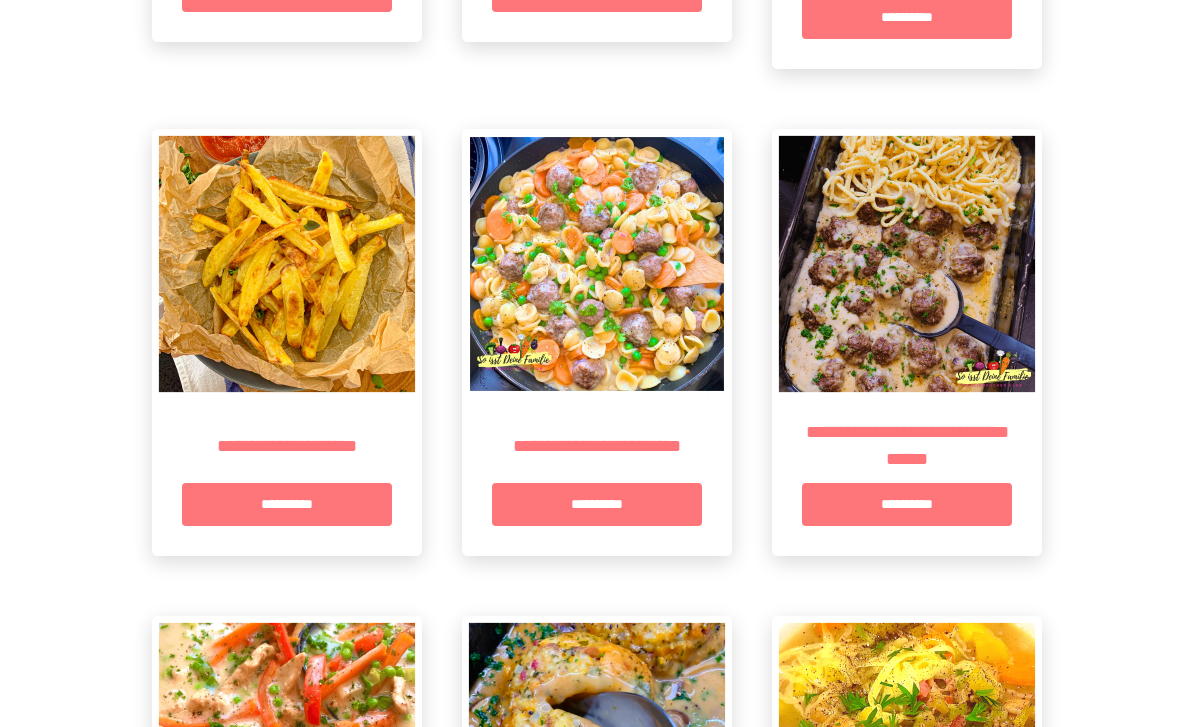 click at bounding box center [287, 264] 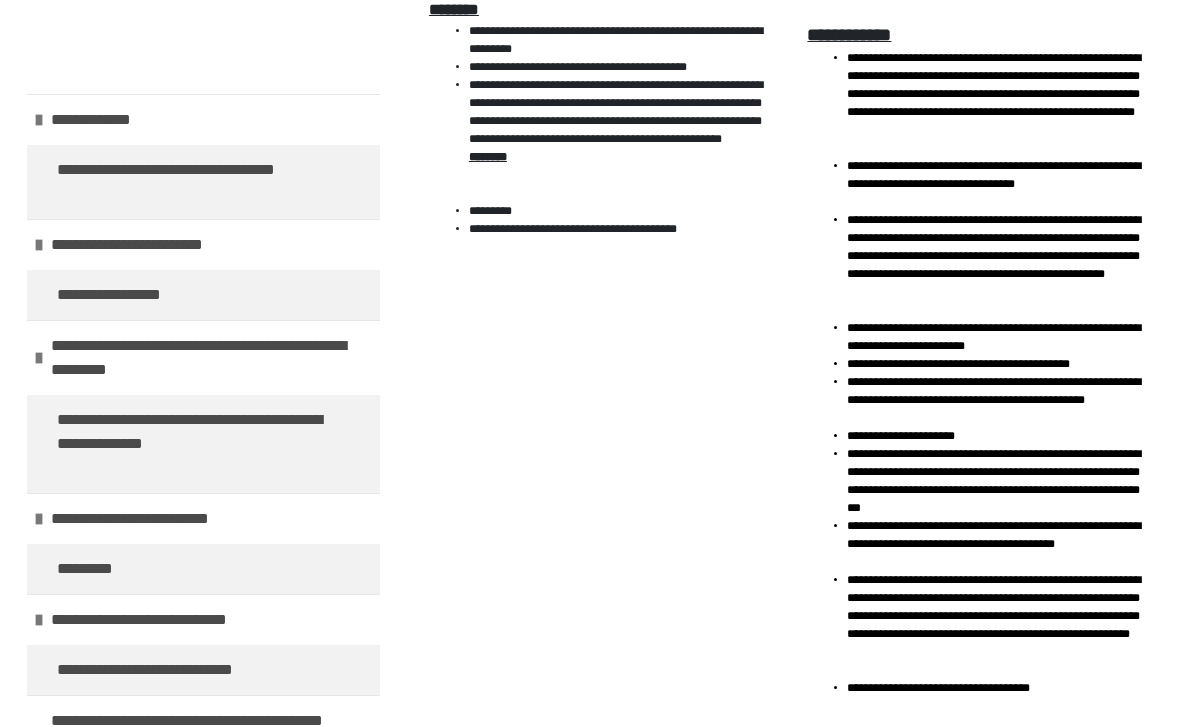 scroll, scrollTop: 961, scrollLeft: 0, axis: vertical 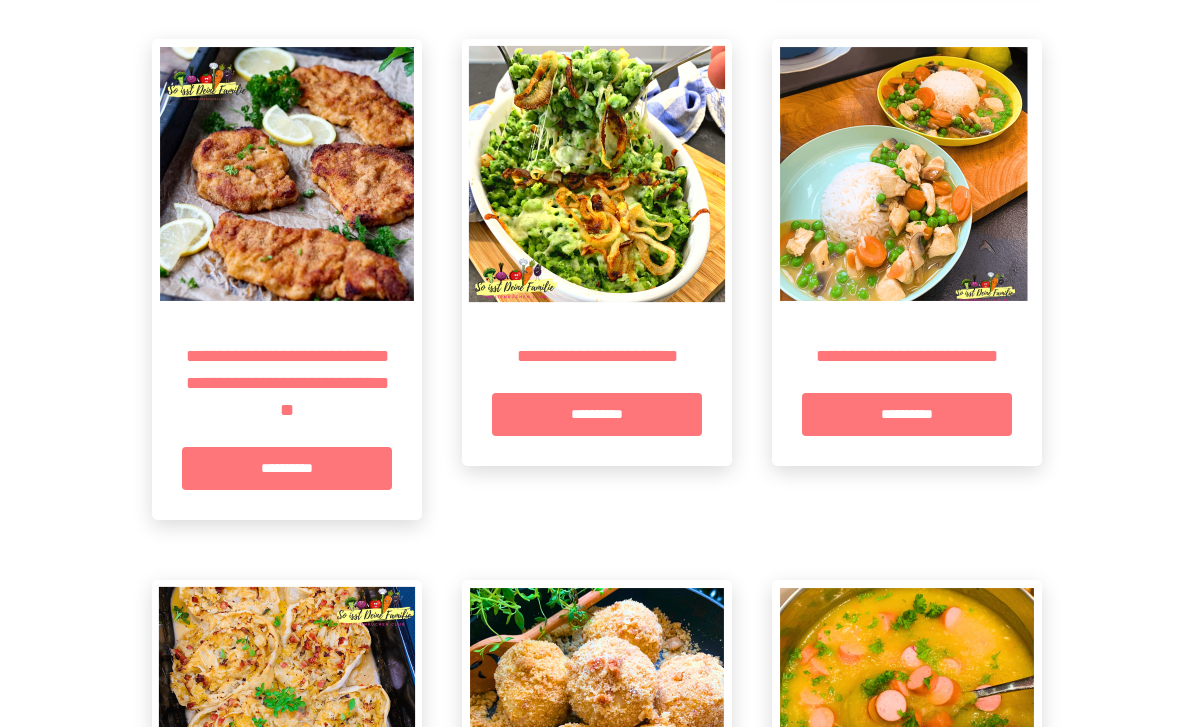 click on "**********" at bounding box center (287, 468) 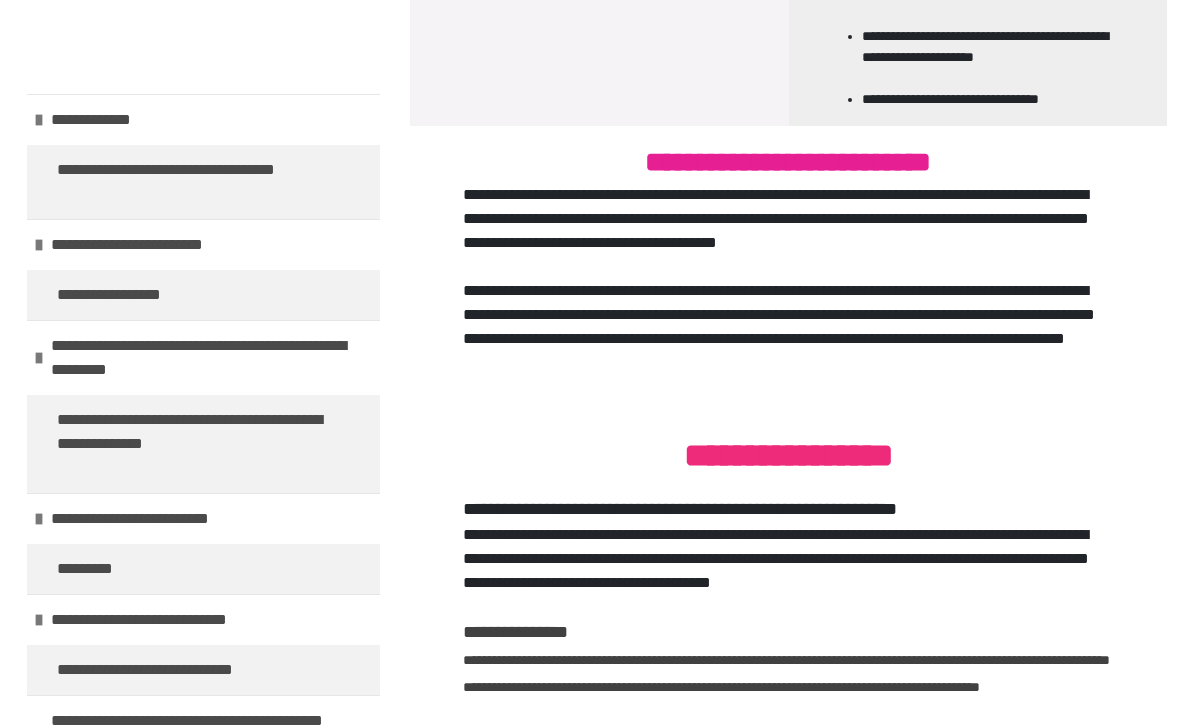scroll, scrollTop: 2893, scrollLeft: 0, axis: vertical 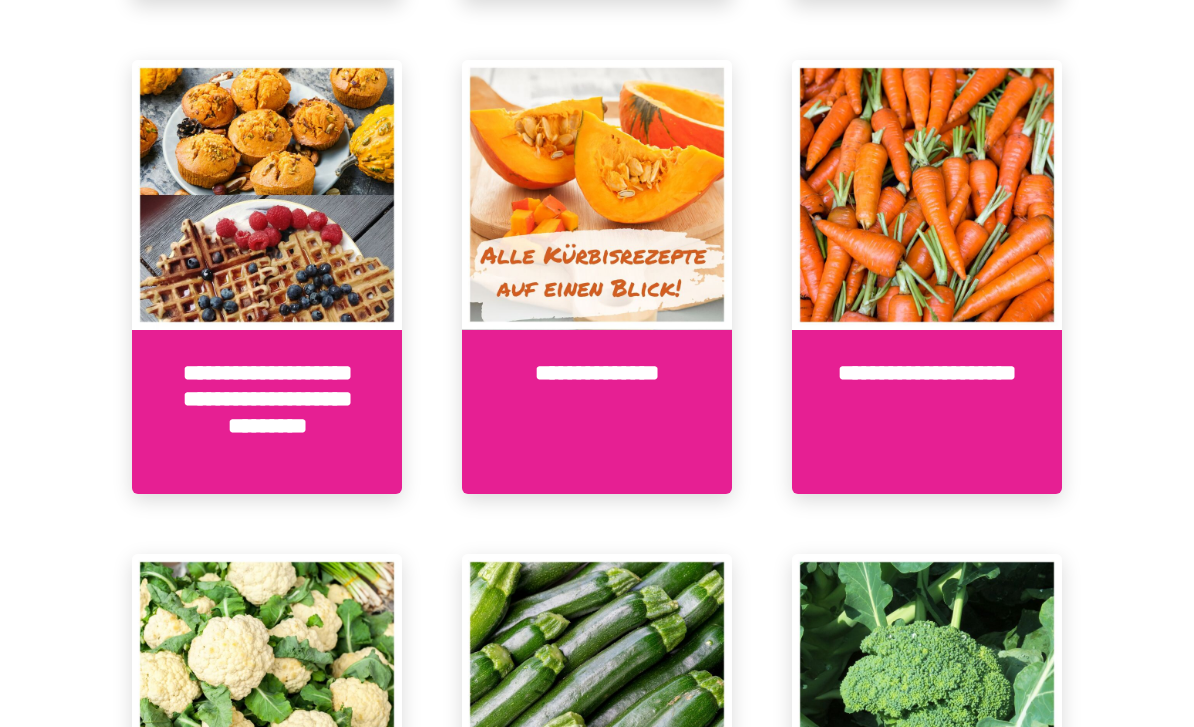 click at bounding box center [597, 196] 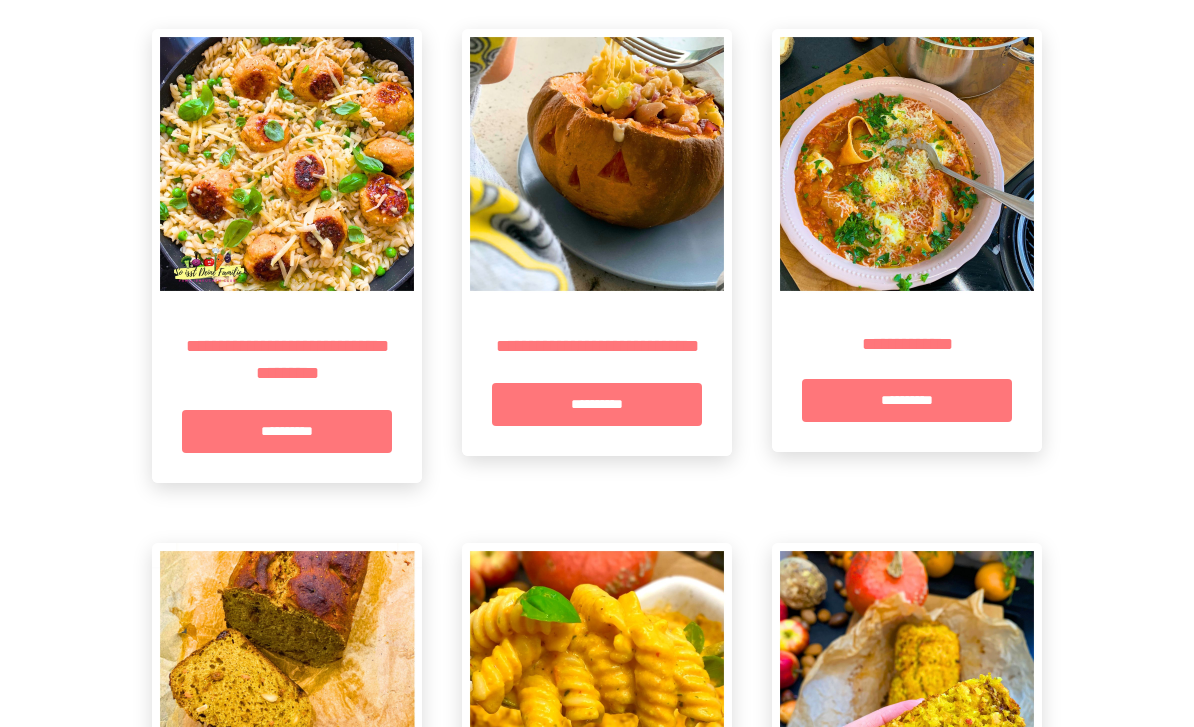 scroll, scrollTop: 1526, scrollLeft: 0, axis: vertical 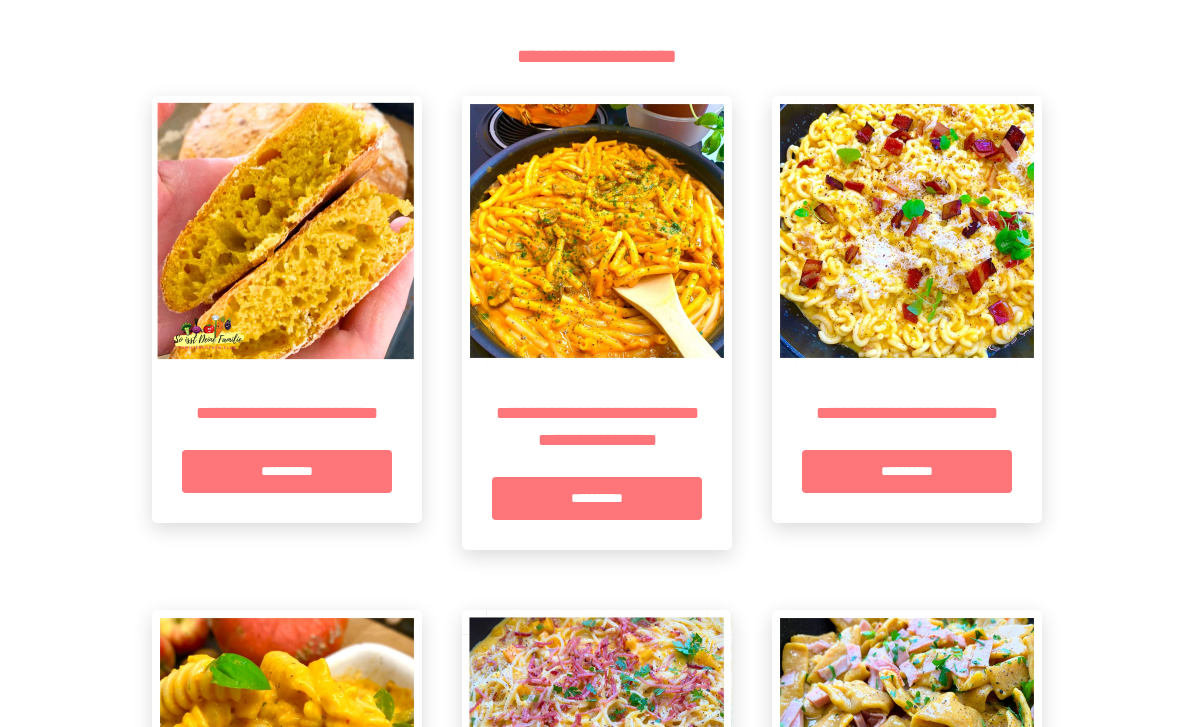 click on "**********" at bounding box center [287, 1553] 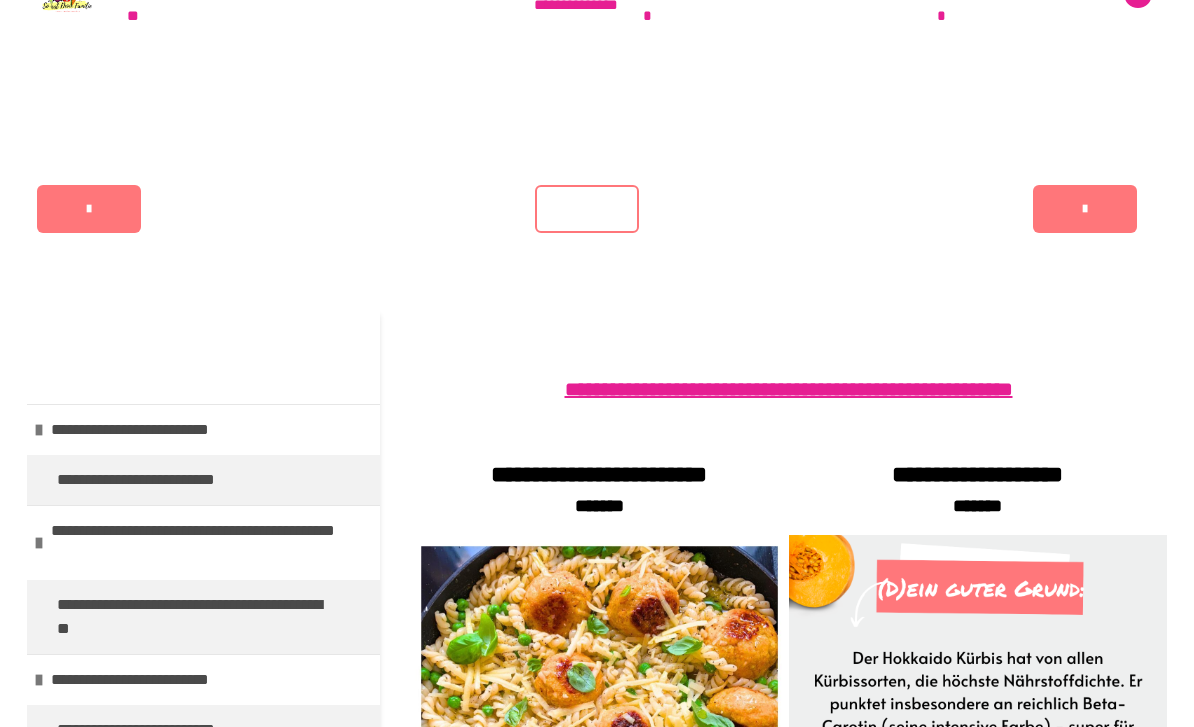 scroll, scrollTop: 0, scrollLeft: 0, axis: both 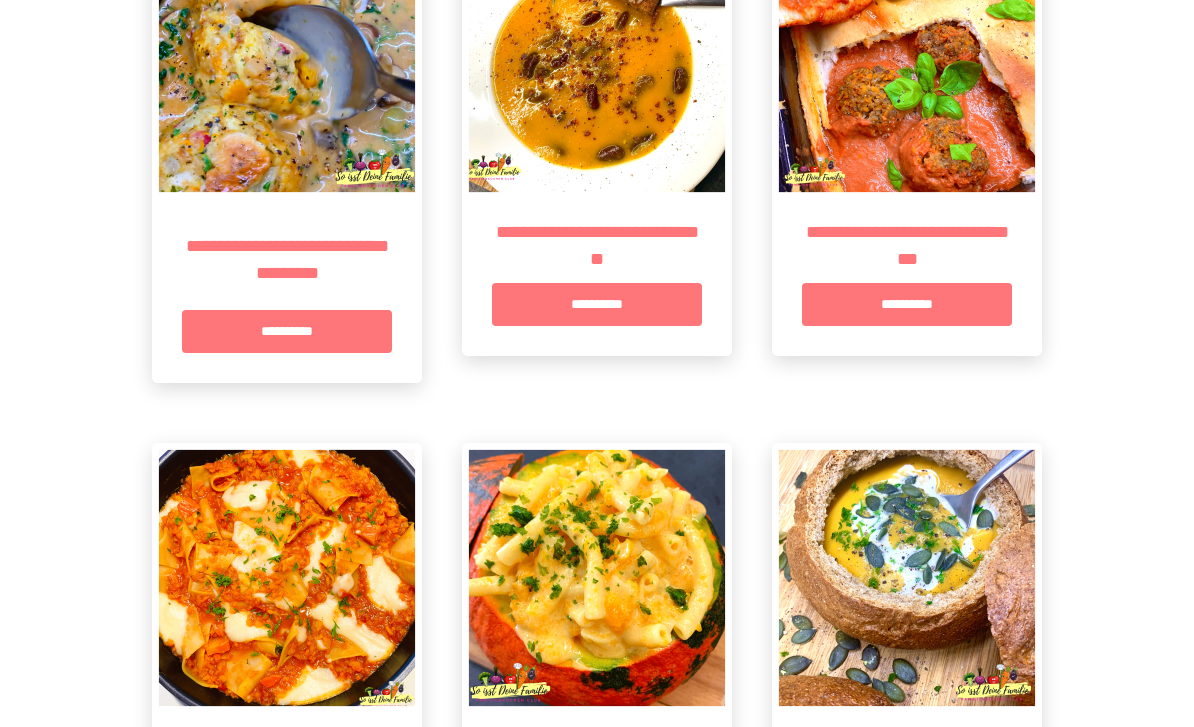 click on "**********" at bounding box center [287, 331] 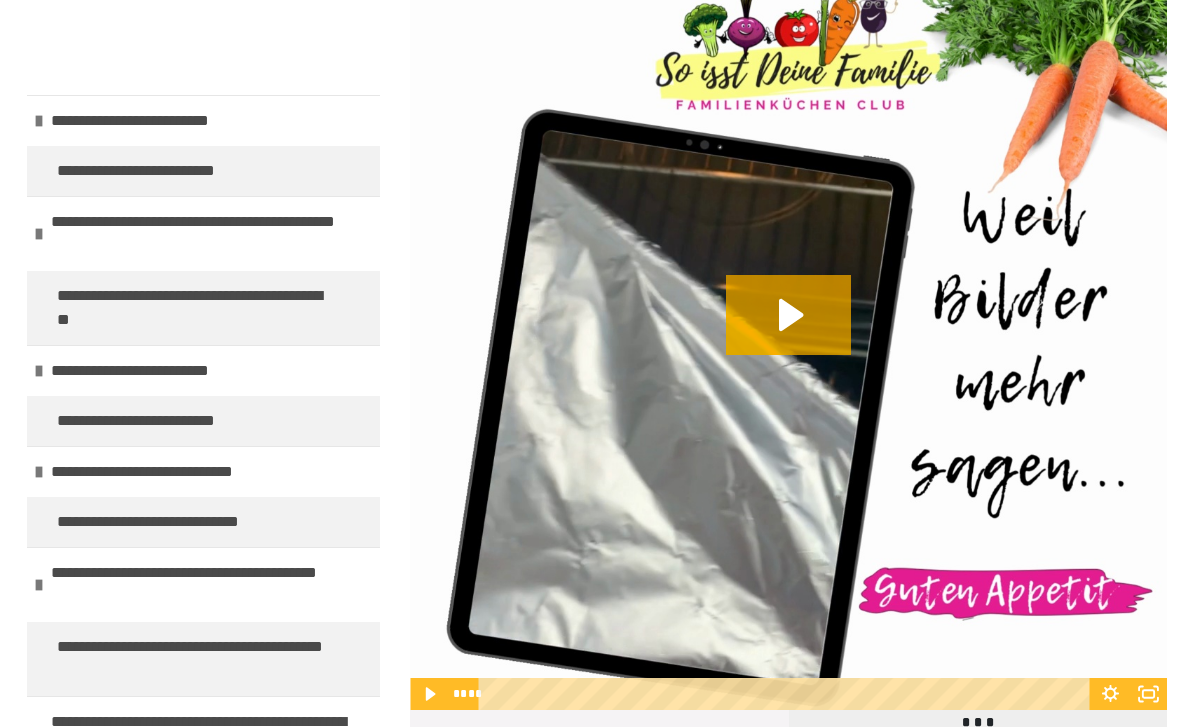 scroll, scrollTop: 988, scrollLeft: 0, axis: vertical 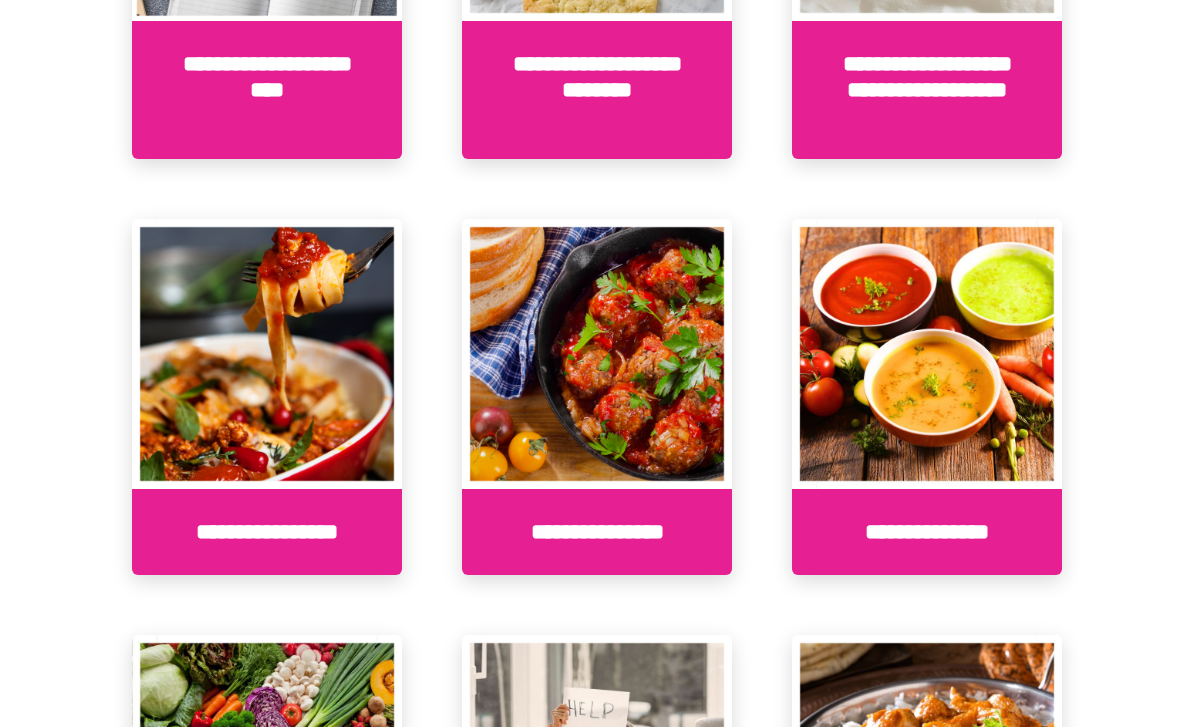 click at bounding box center (597, 354) 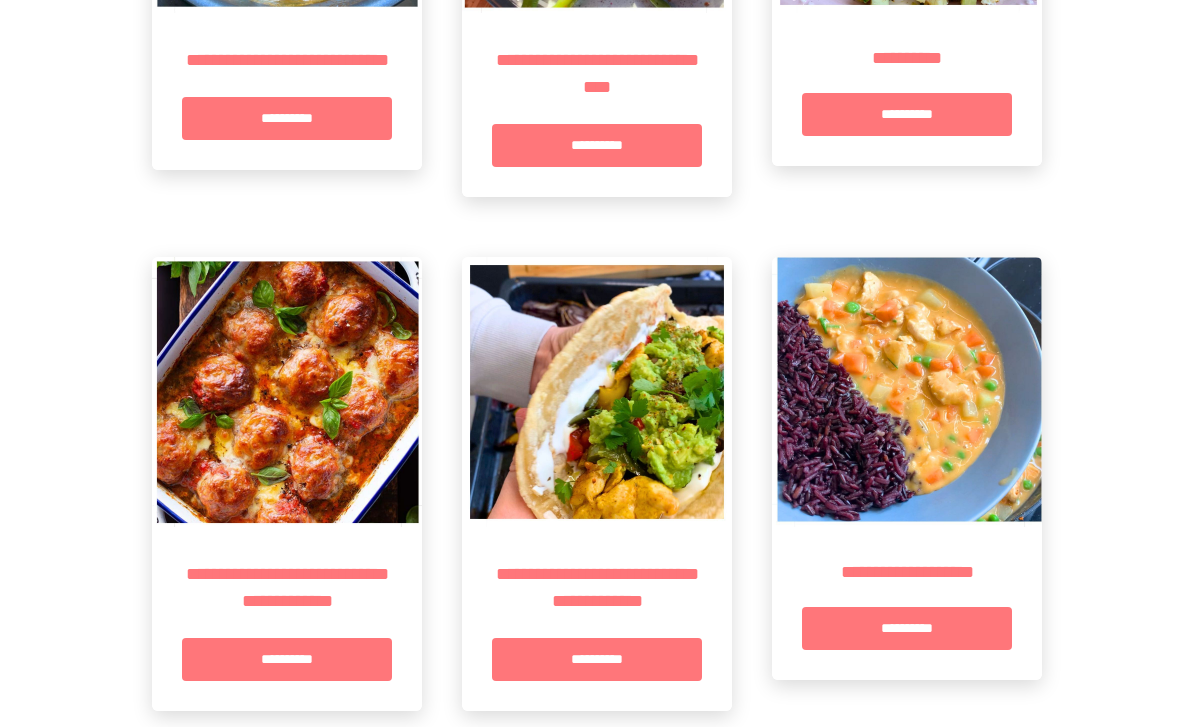 scroll, scrollTop: 1299, scrollLeft: 0, axis: vertical 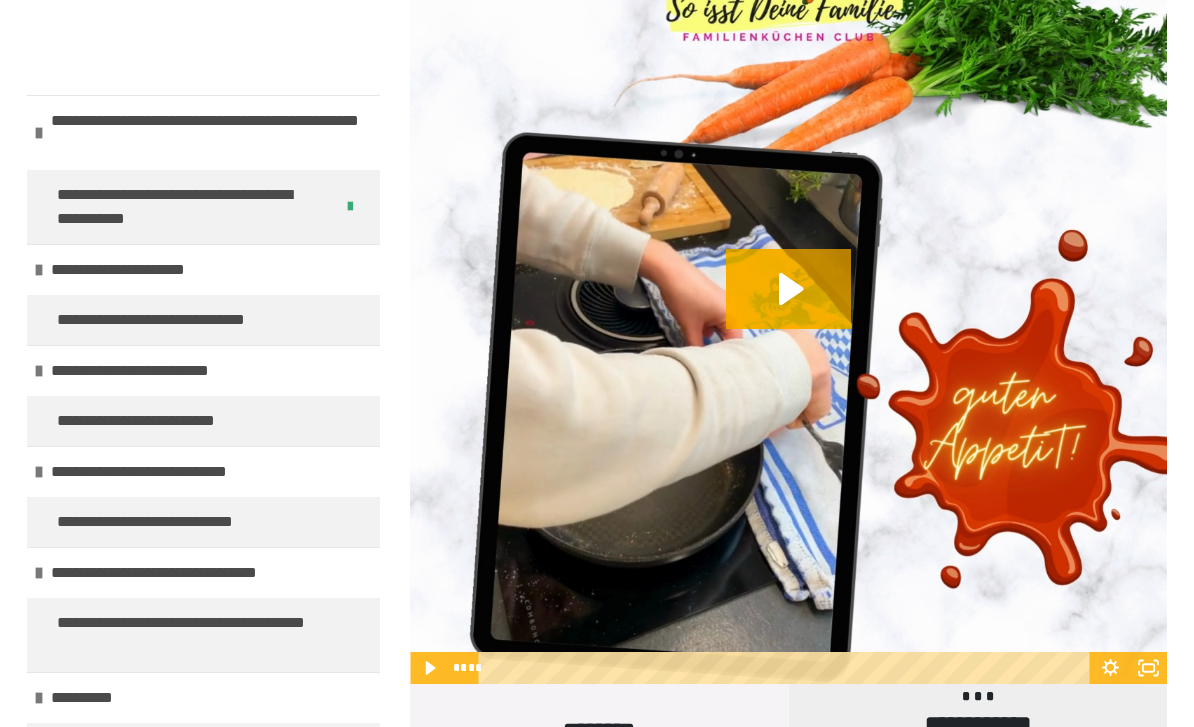 click 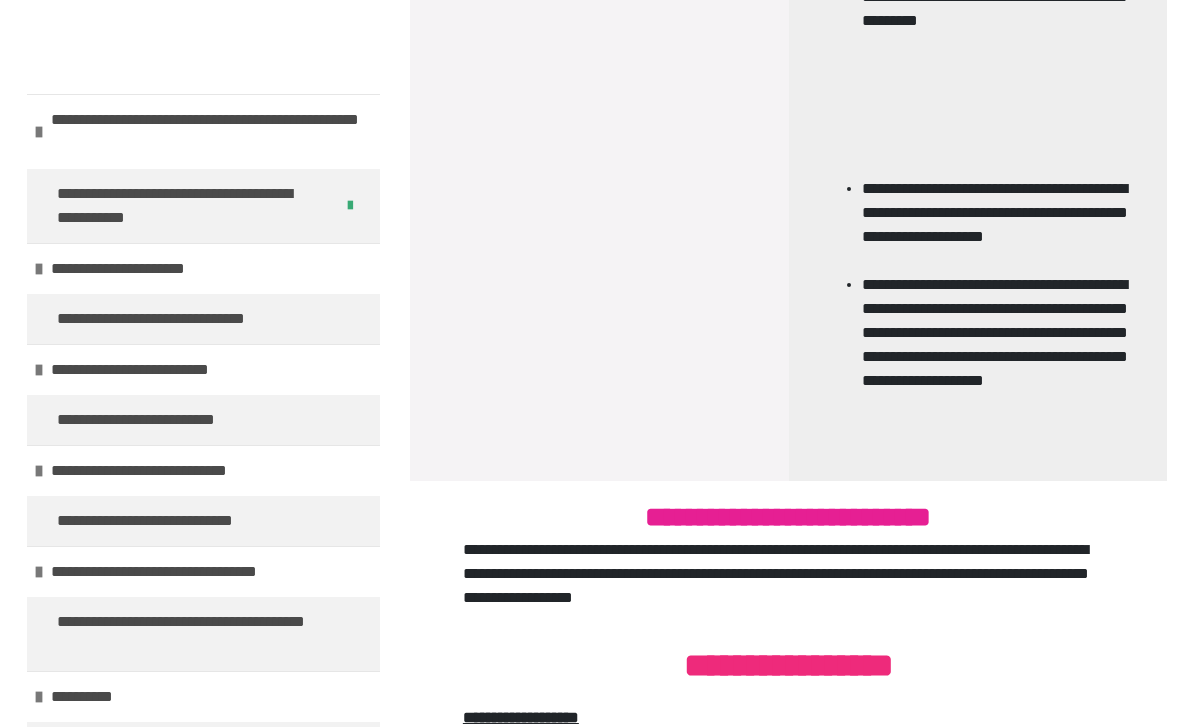 scroll, scrollTop: 2948, scrollLeft: 0, axis: vertical 